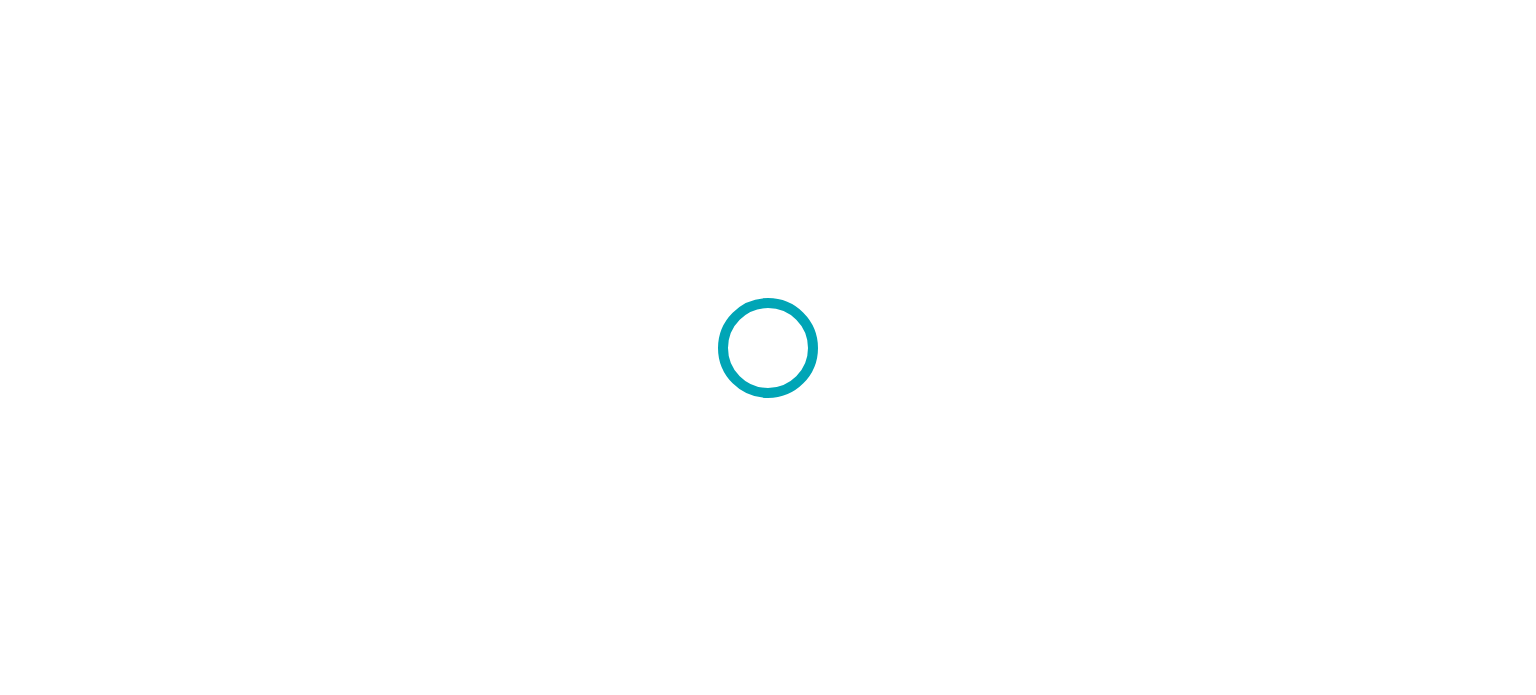 scroll, scrollTop: 0, scrollLeft: 0, axis: both 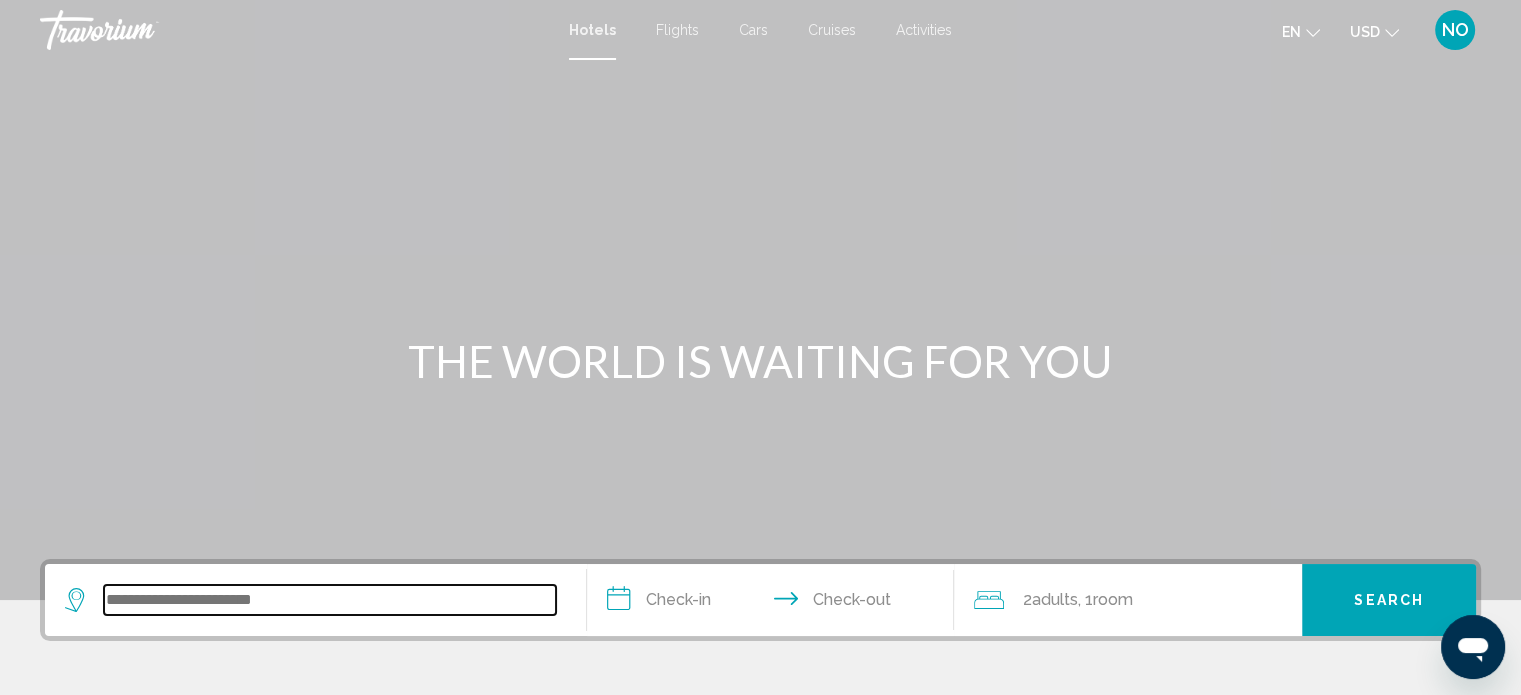 paste on "**********" 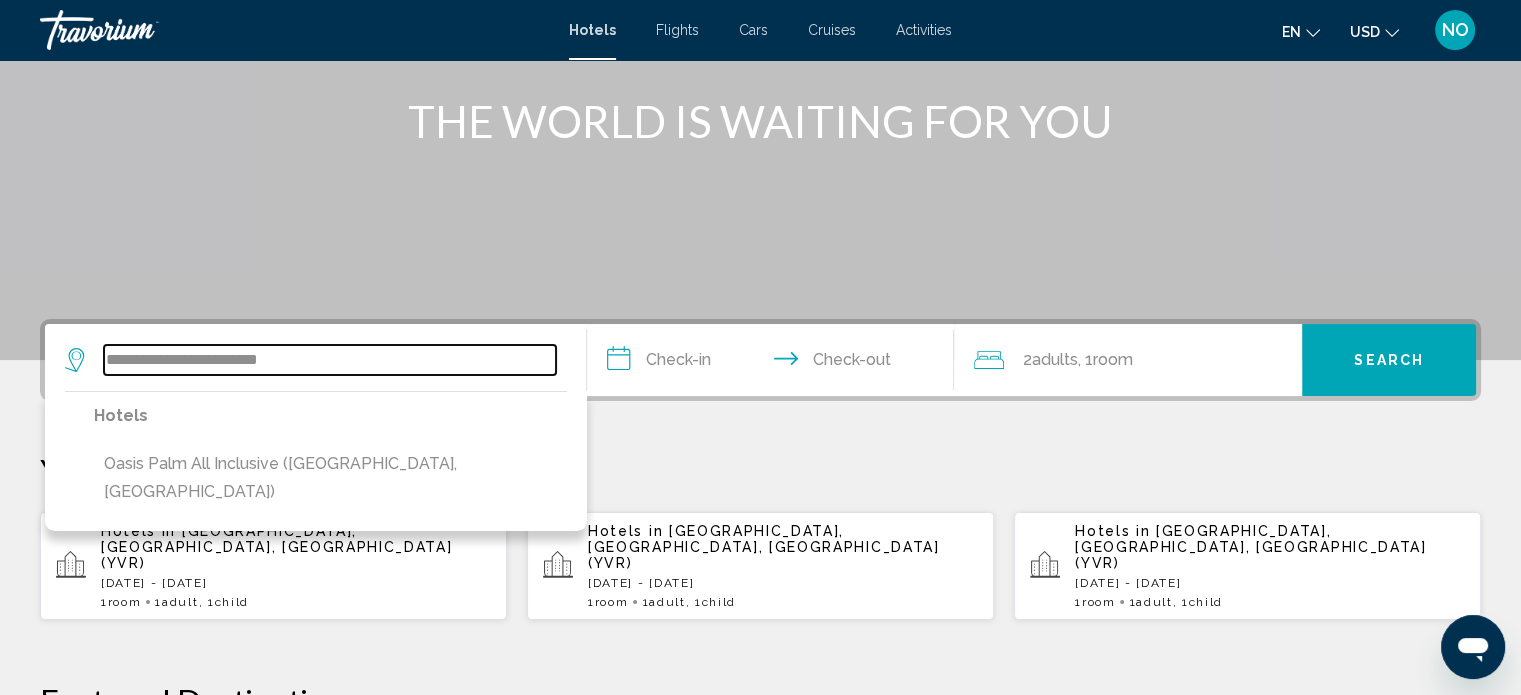 scroll, scrollTop: 241, scrollLeft: 0, axis: vertical 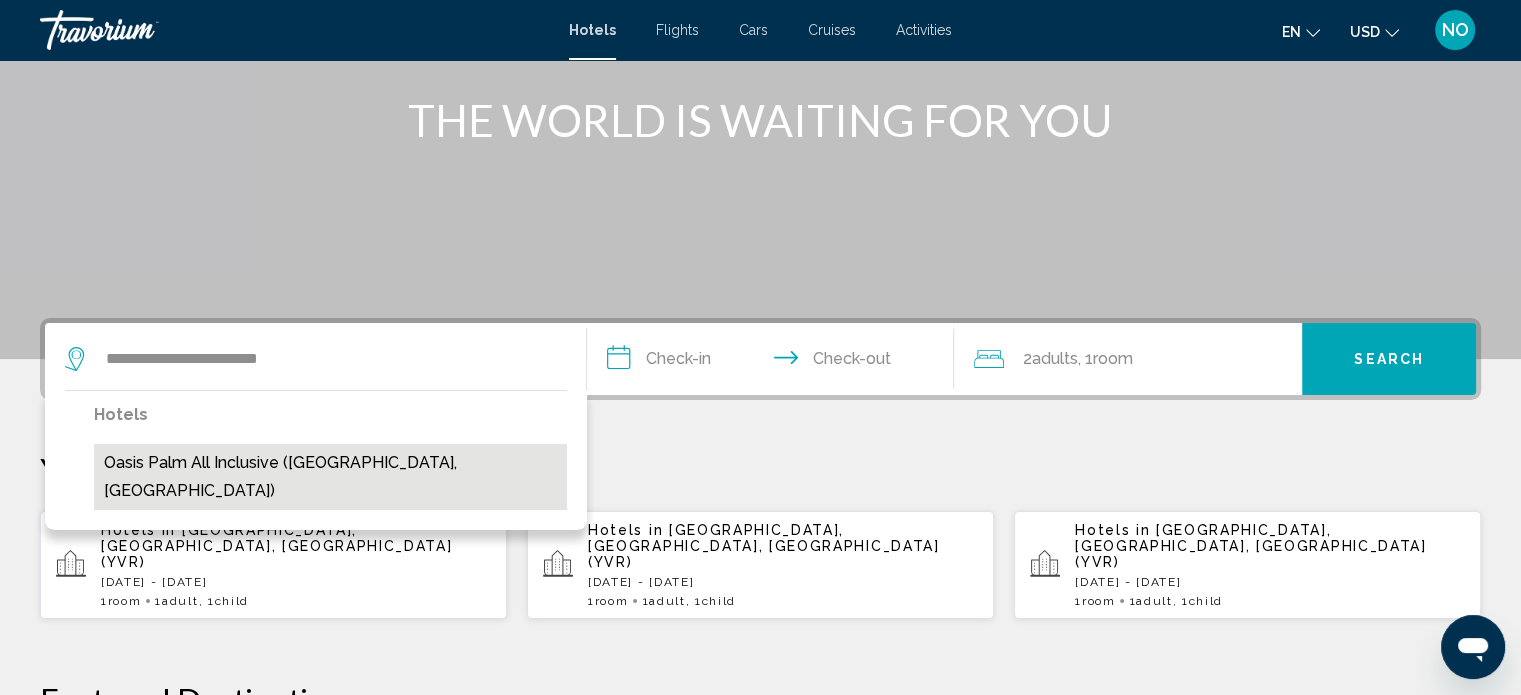 click on "Oasis Palm All Inclusive ([GEOGRAPHIC_DATA], [GEOGRAPHIC_DATA])" at bounding box center (330, 477) 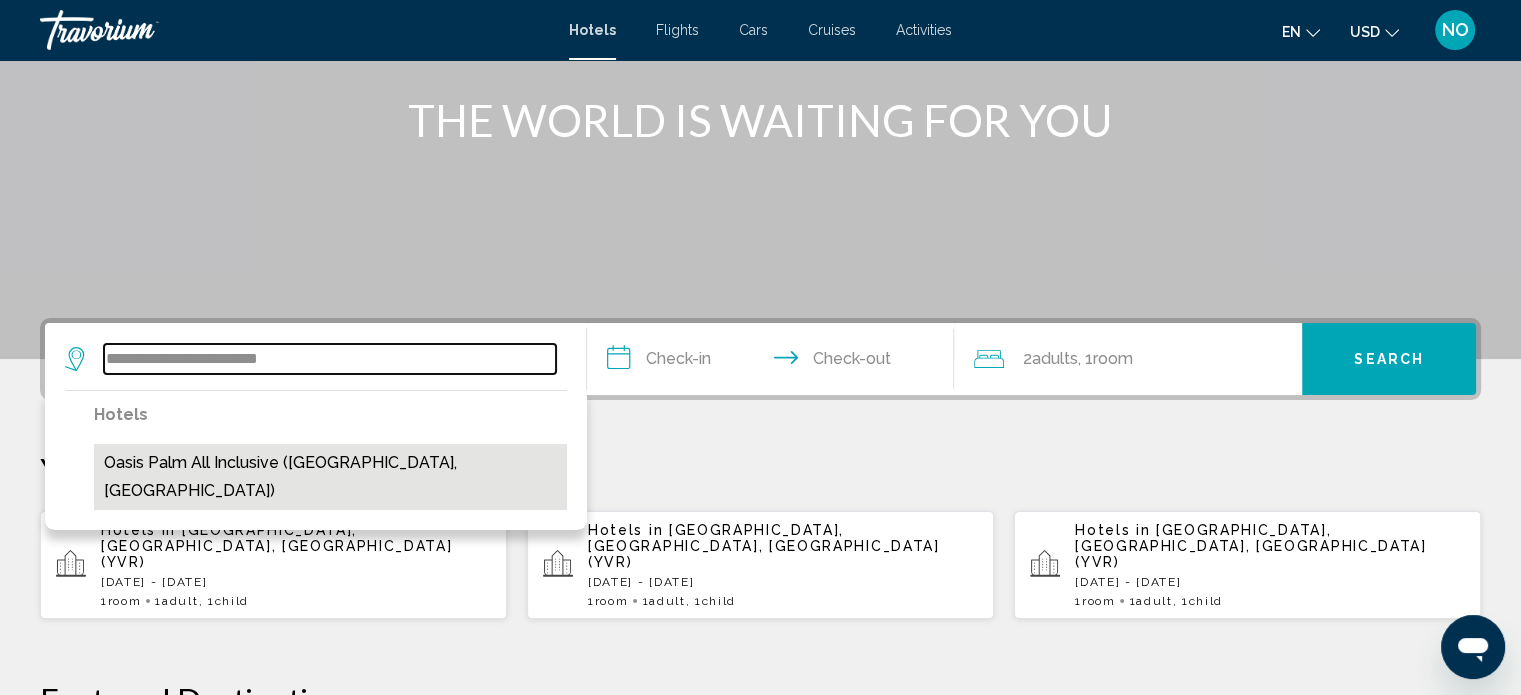 type on "**********" 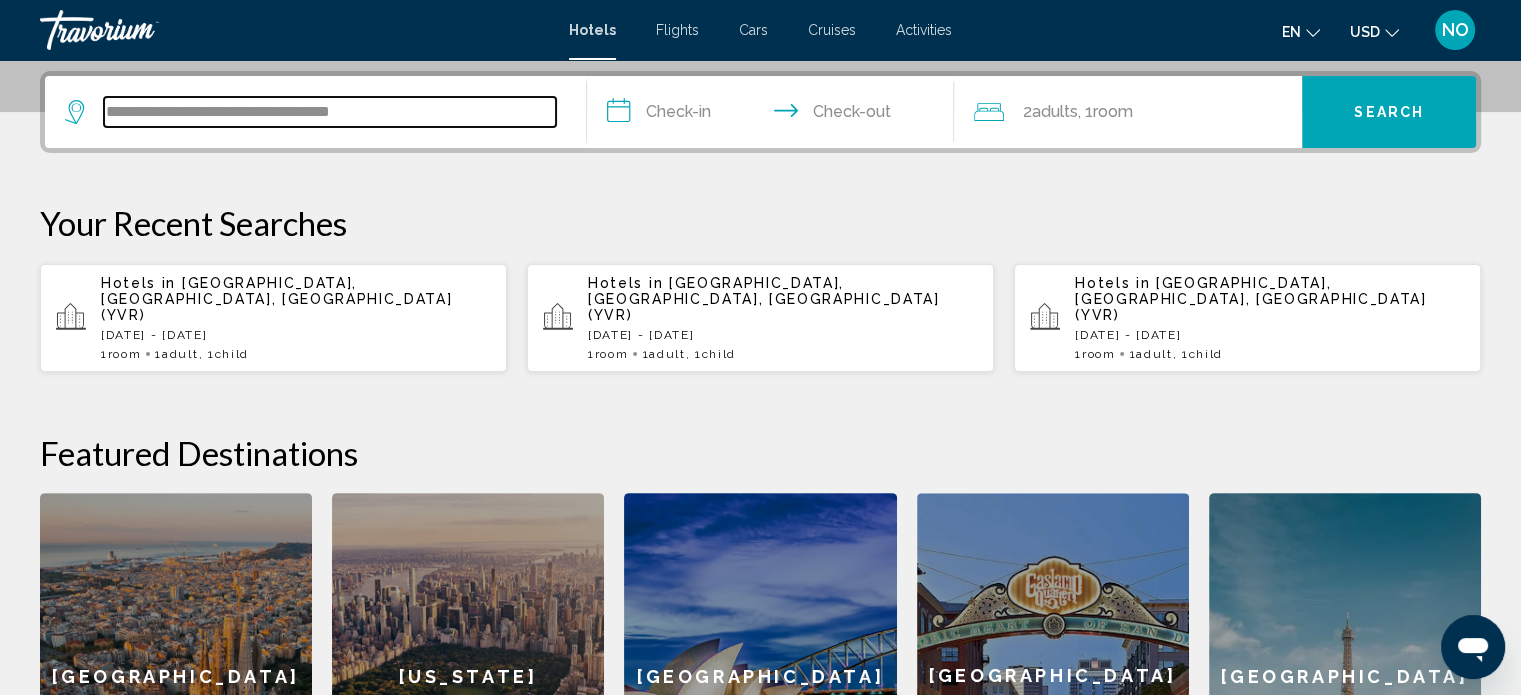 scroll, scrollTop: 493, scrollLeft: 0, axis: vertical 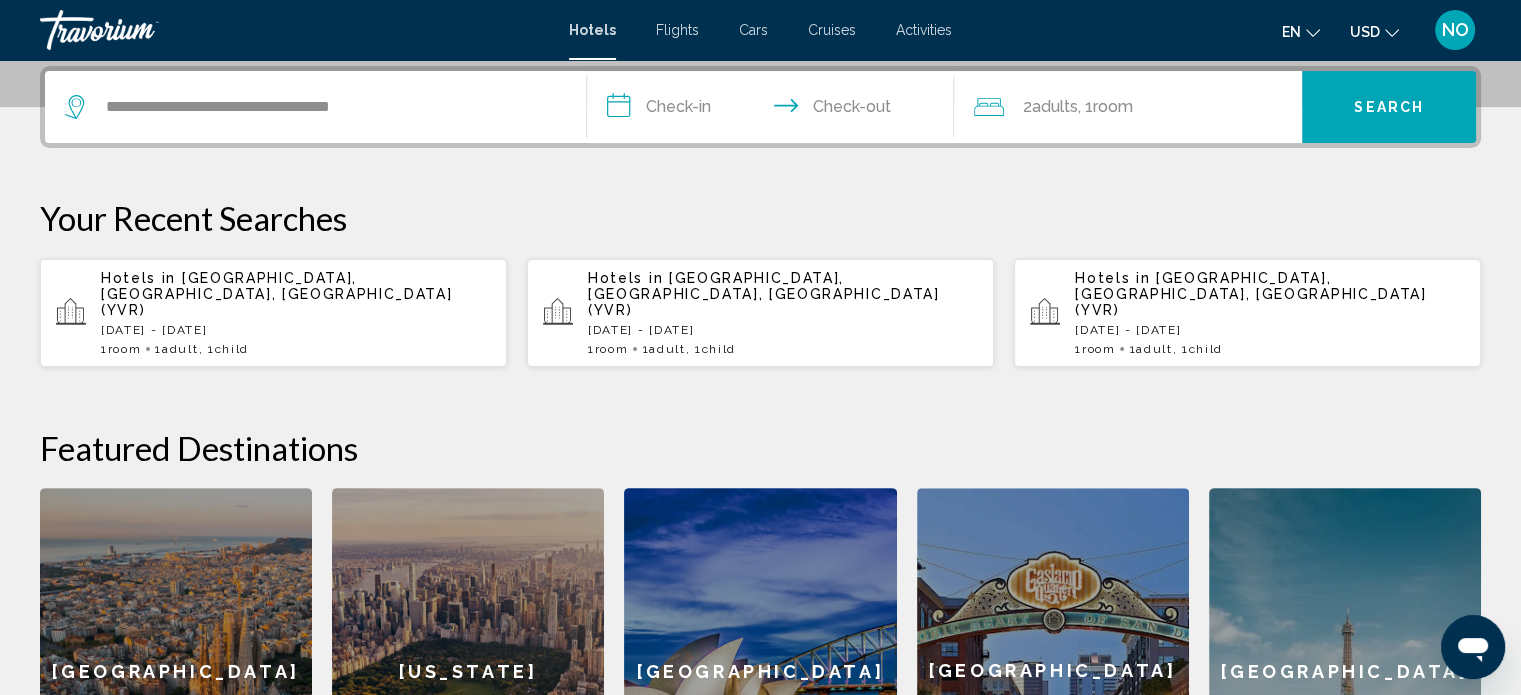 click on "**********" at bounding box center (775, 110) 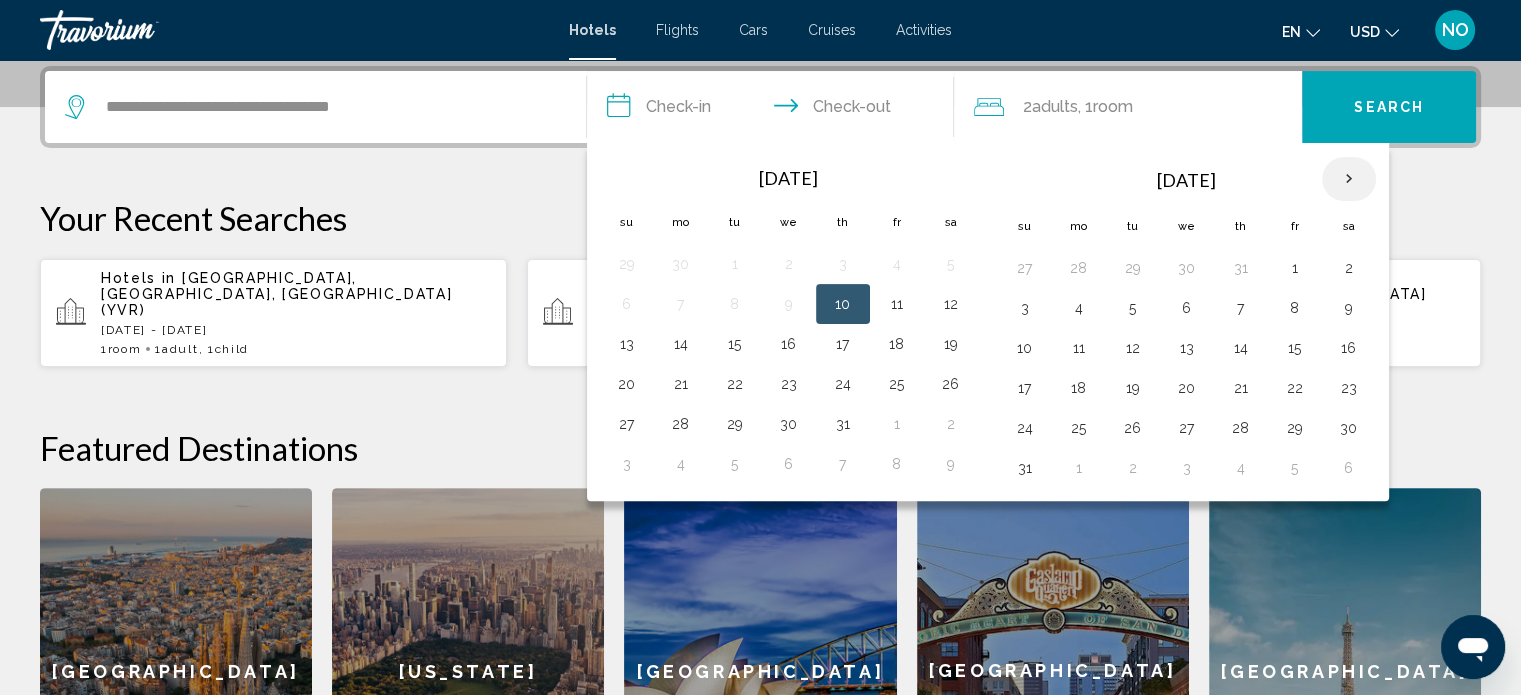 click at bounding box center (1349, 179) 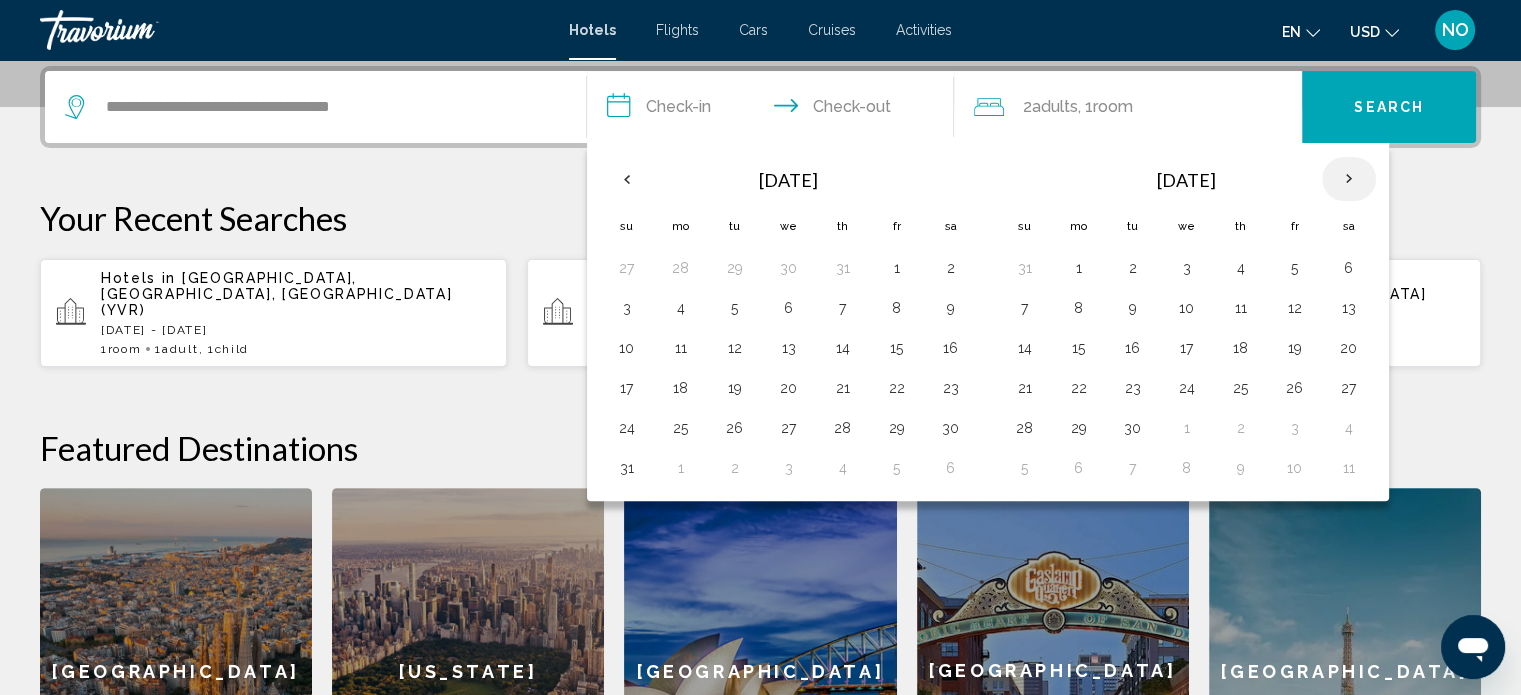 click at bounding box center (1349, 179) 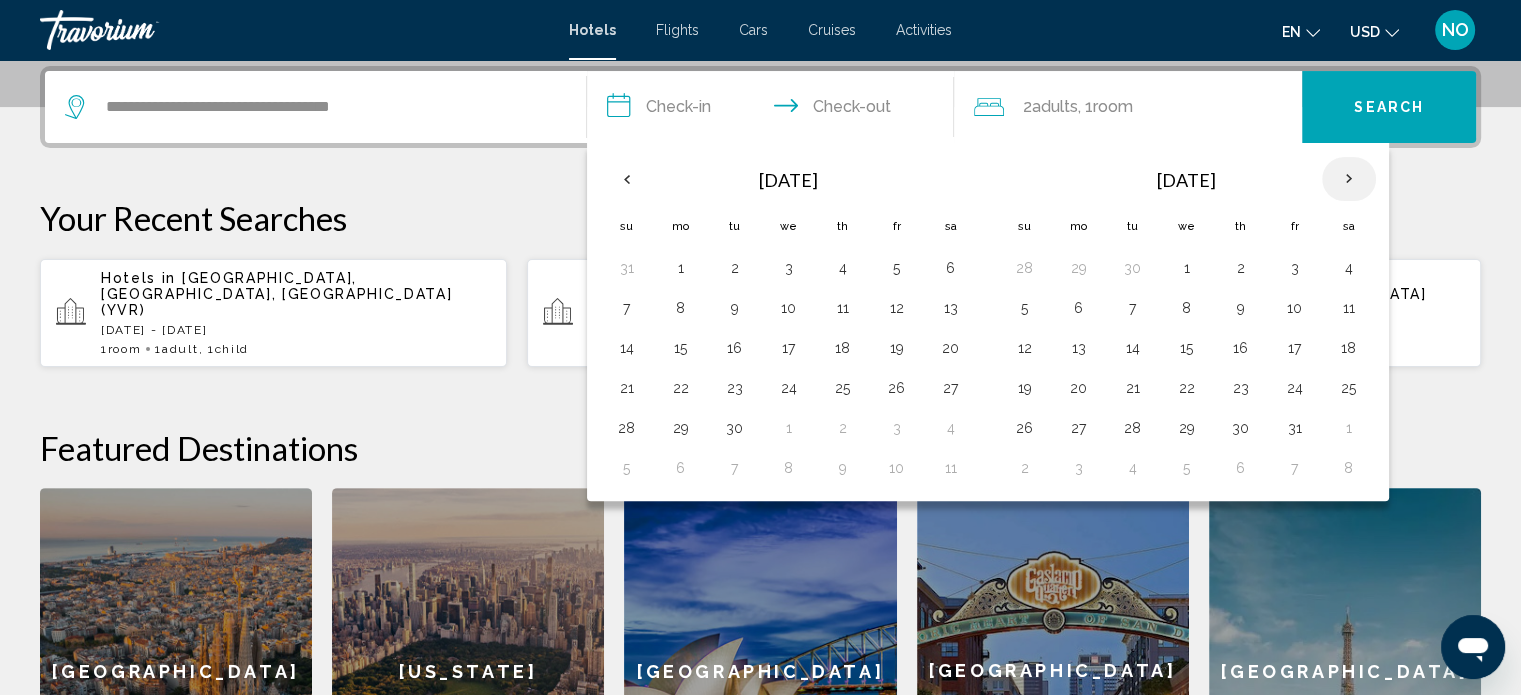 click at bounding box center [1349, 179] 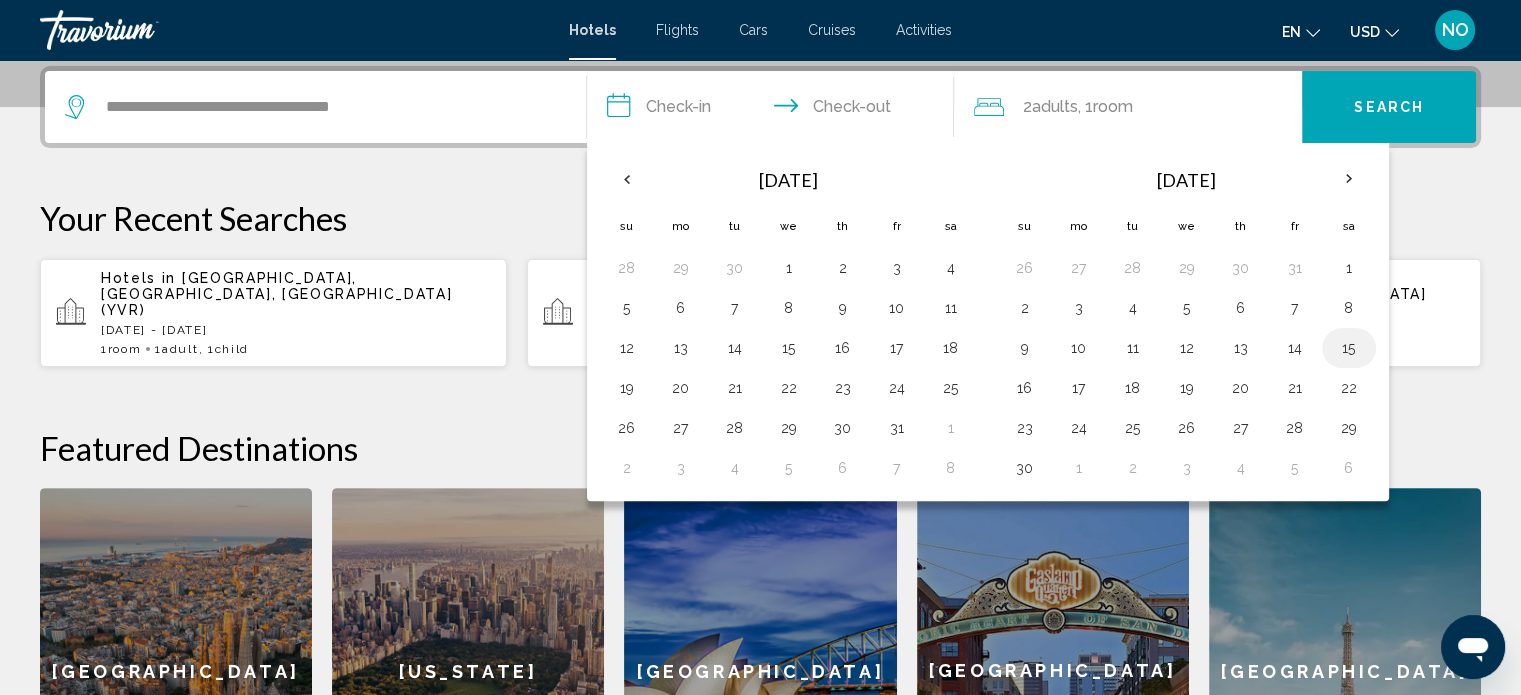 click on "15" at bounding box center [1349, 348] 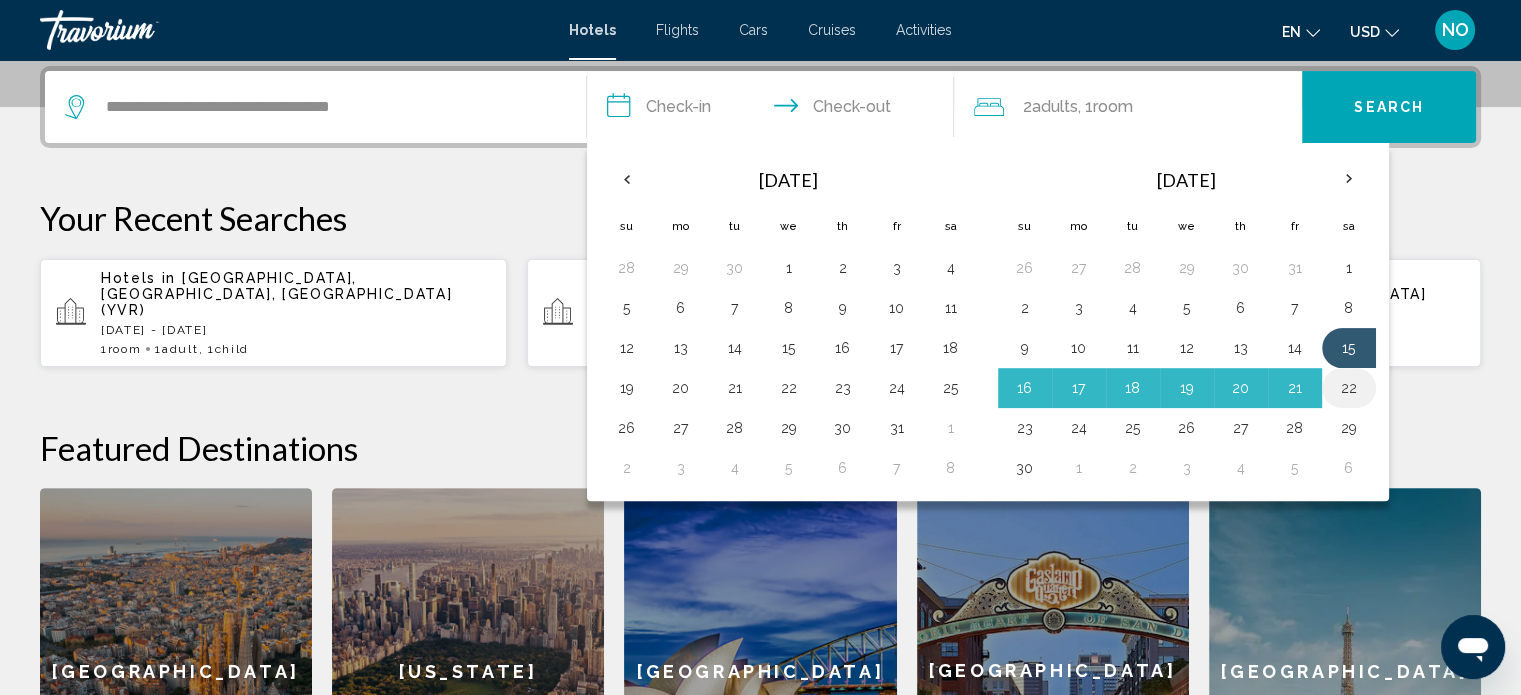 click on "22" at bounding box center (1349, 388) 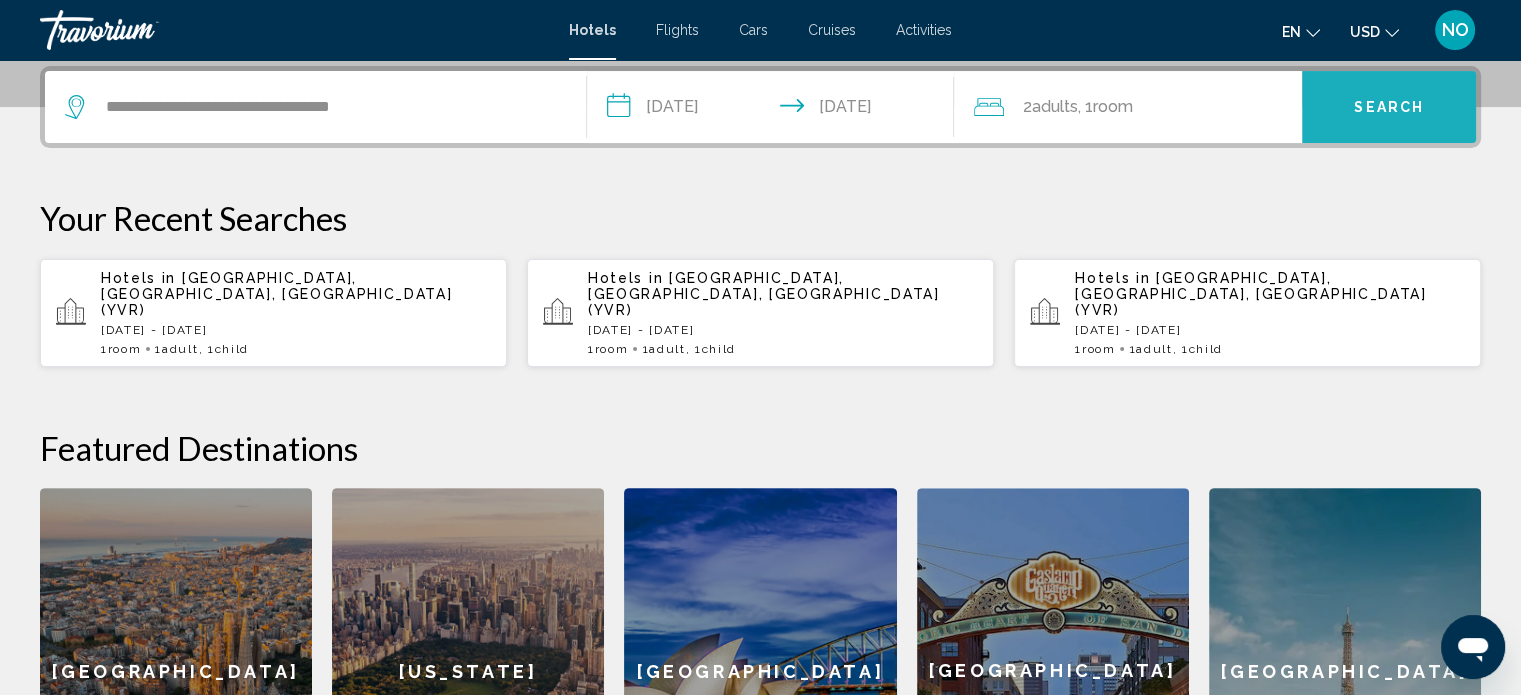 click on "Search" at bounding box center [1389, 107] 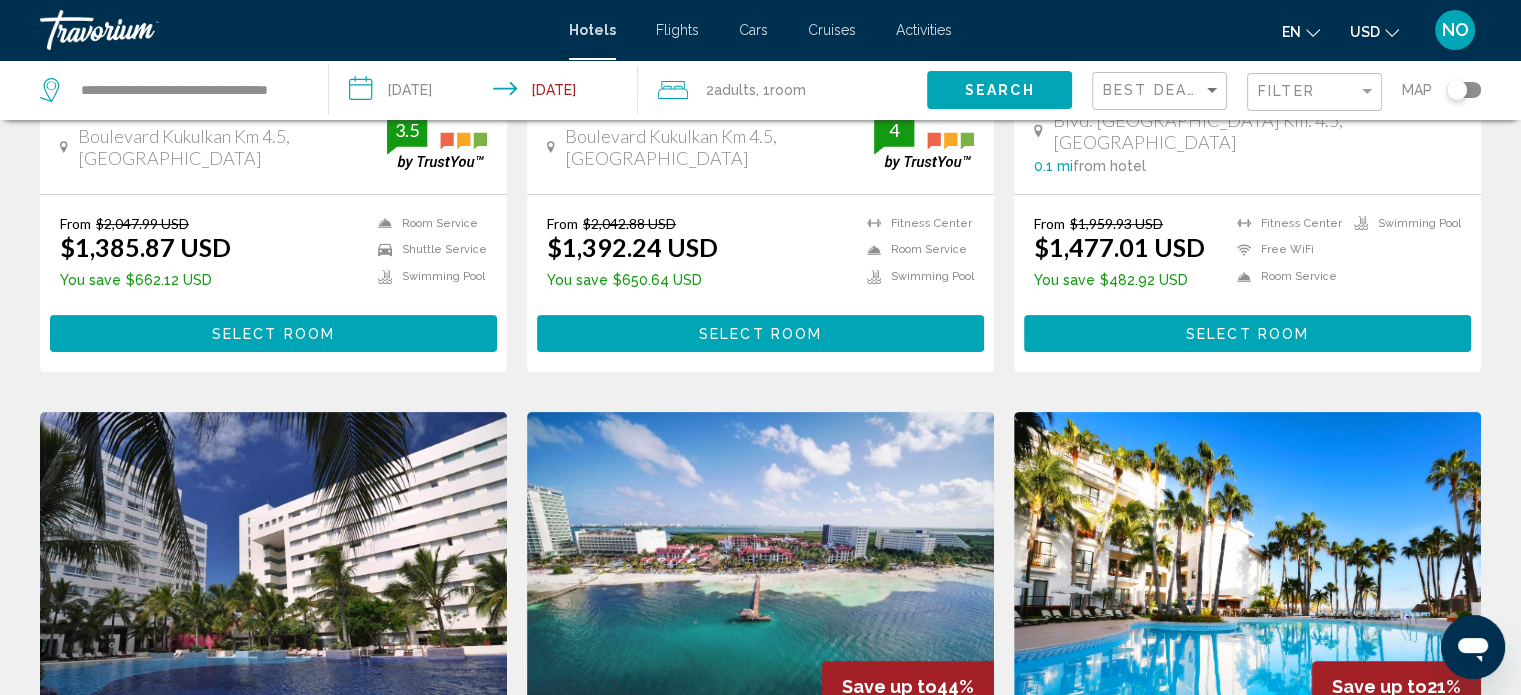 scroll, scrollTop: 0, scrollLeft: 0, axis: both 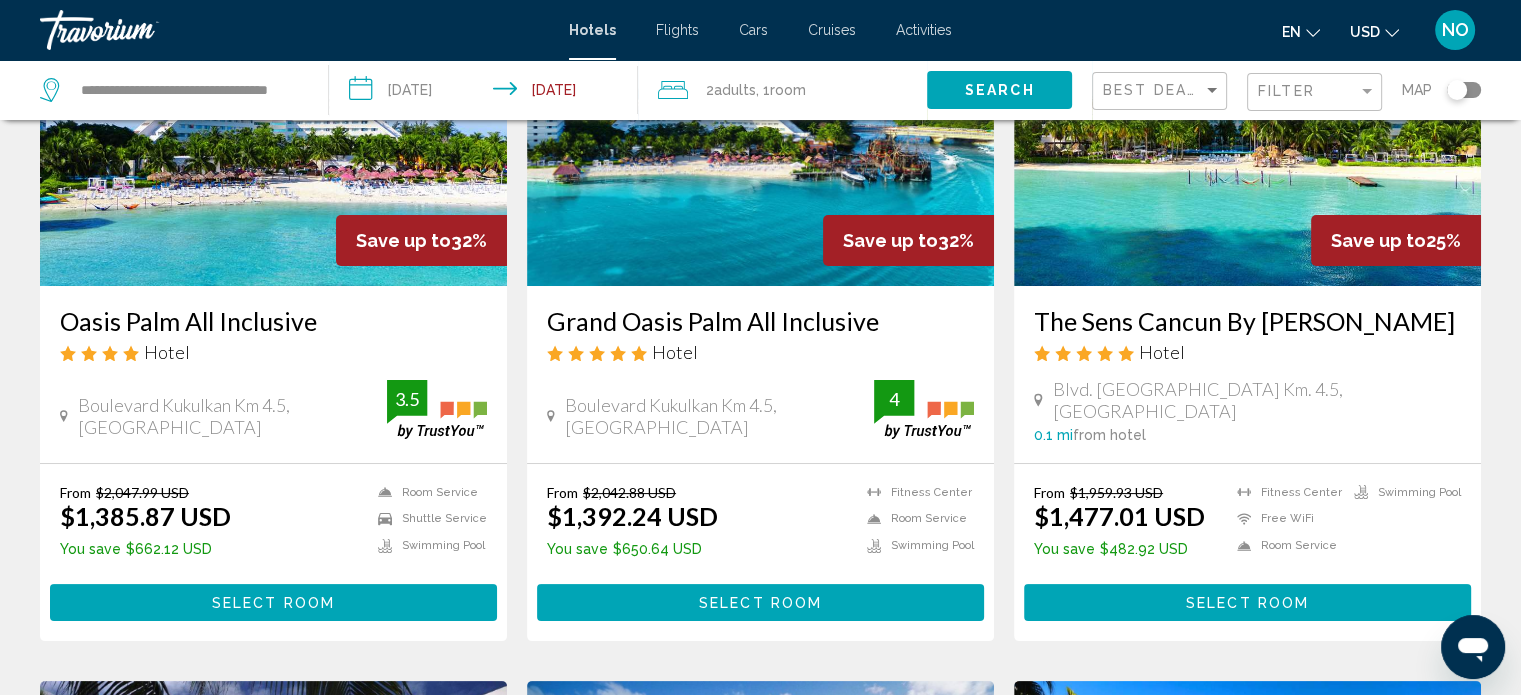 click on "Select Room" at bounding box center [760, 602] 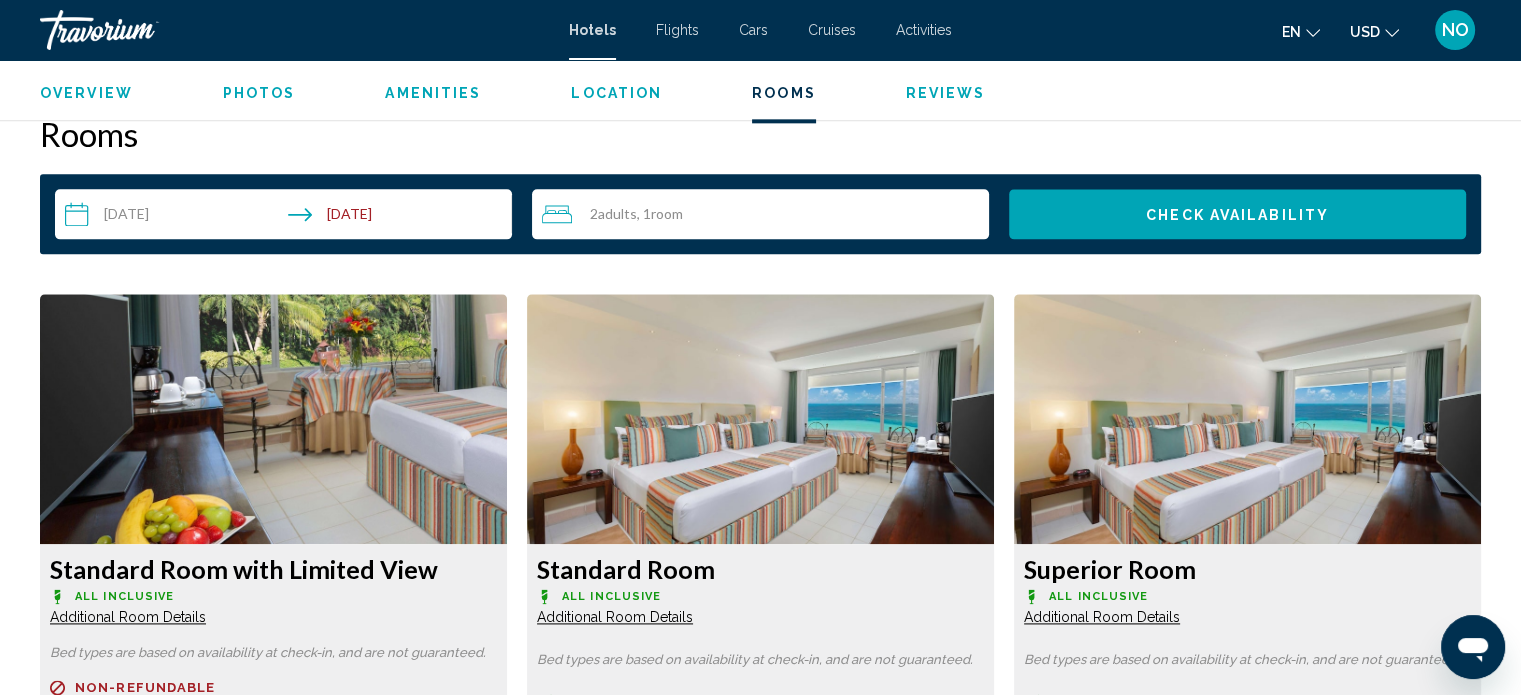 scroll, scrollTop: 2496, scrollLeft: 0, axis: vertical 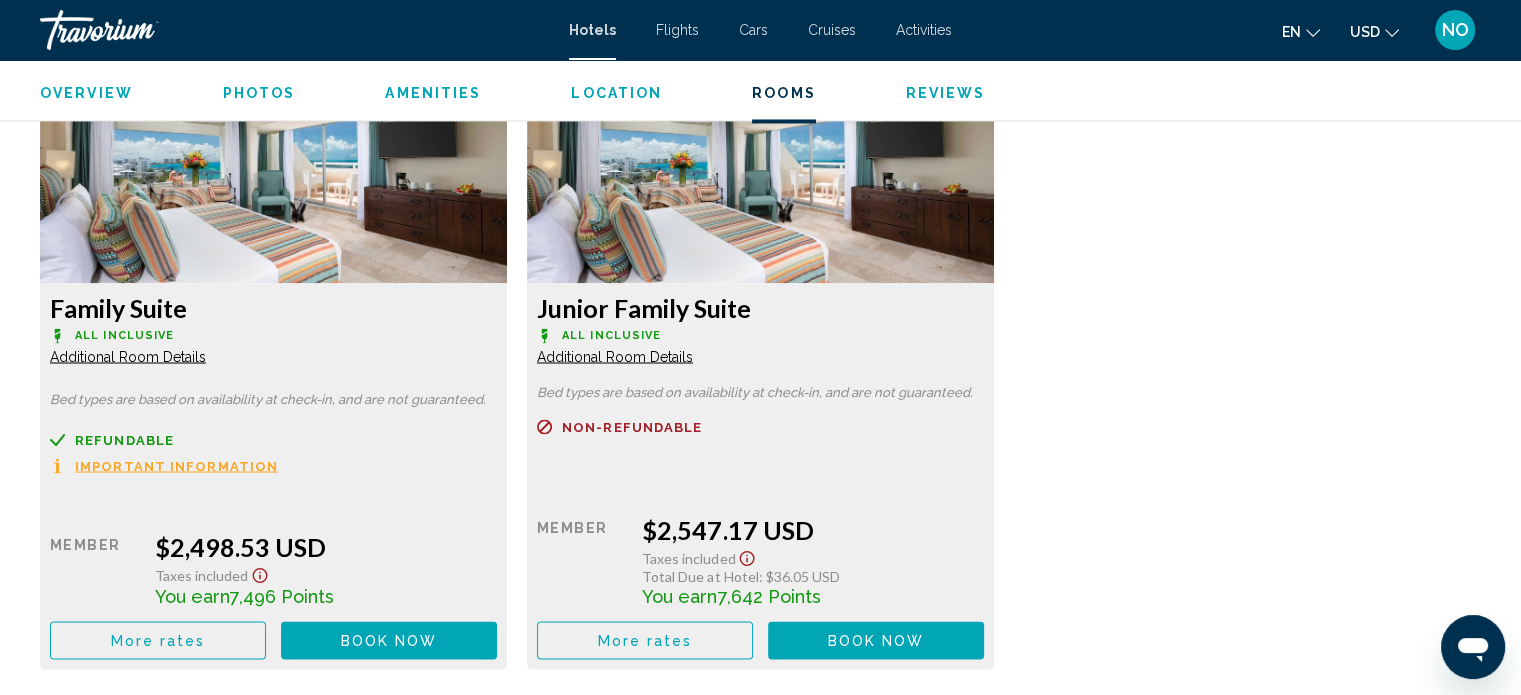 click on "Additional Room Details" at bounding box center [128, -331] 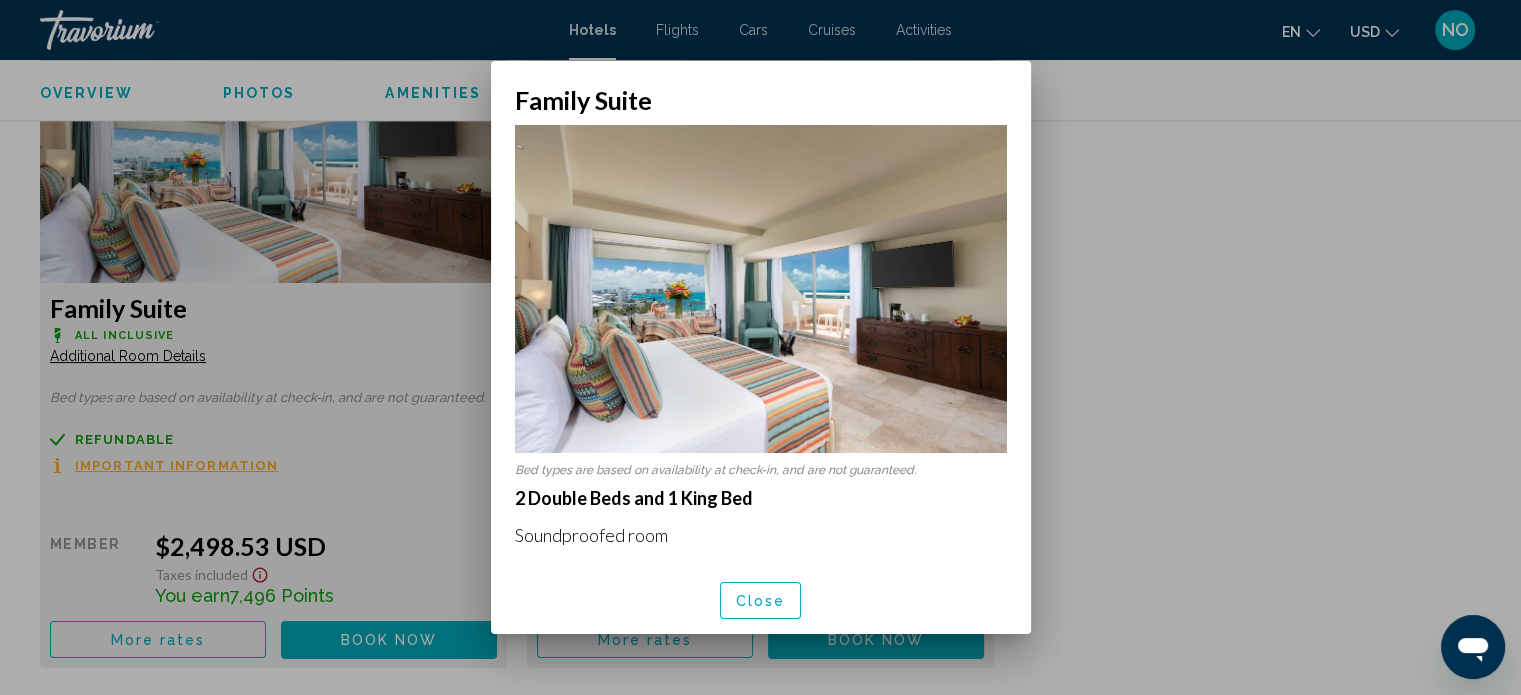 scroll, scrollTop: 0, scrollLeft: 0, axis: both 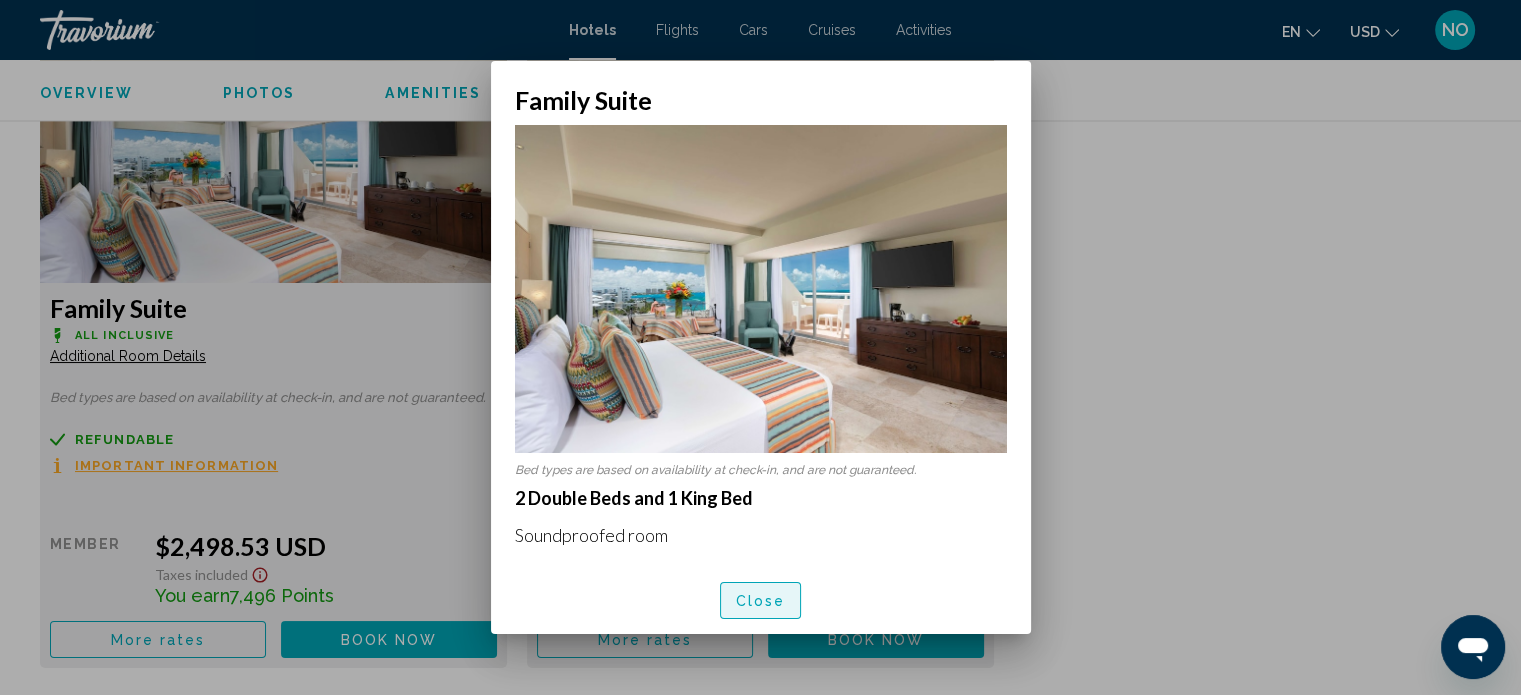 click on "Close" at bounding box center (761, 600) 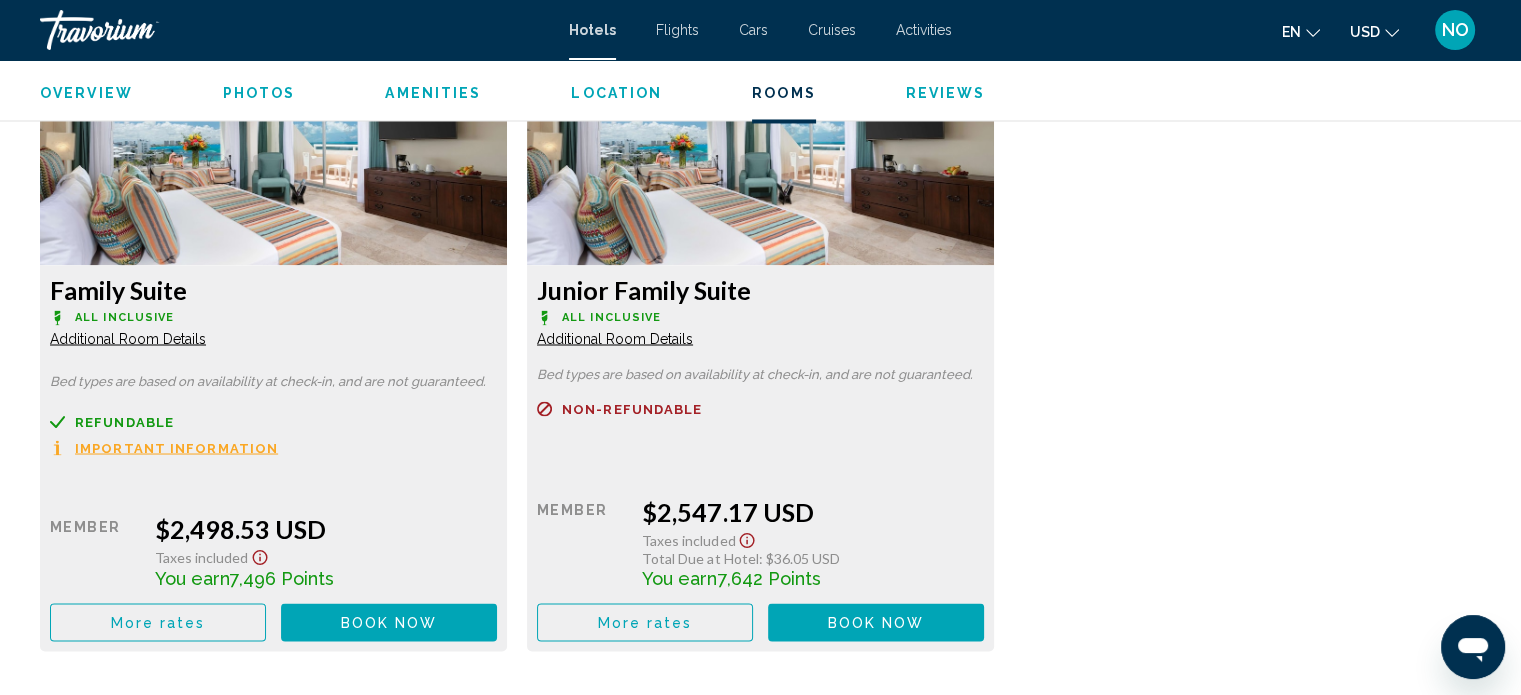 scroll, scrollTop: 3460, scrollLeft: 0, axis: vertical 